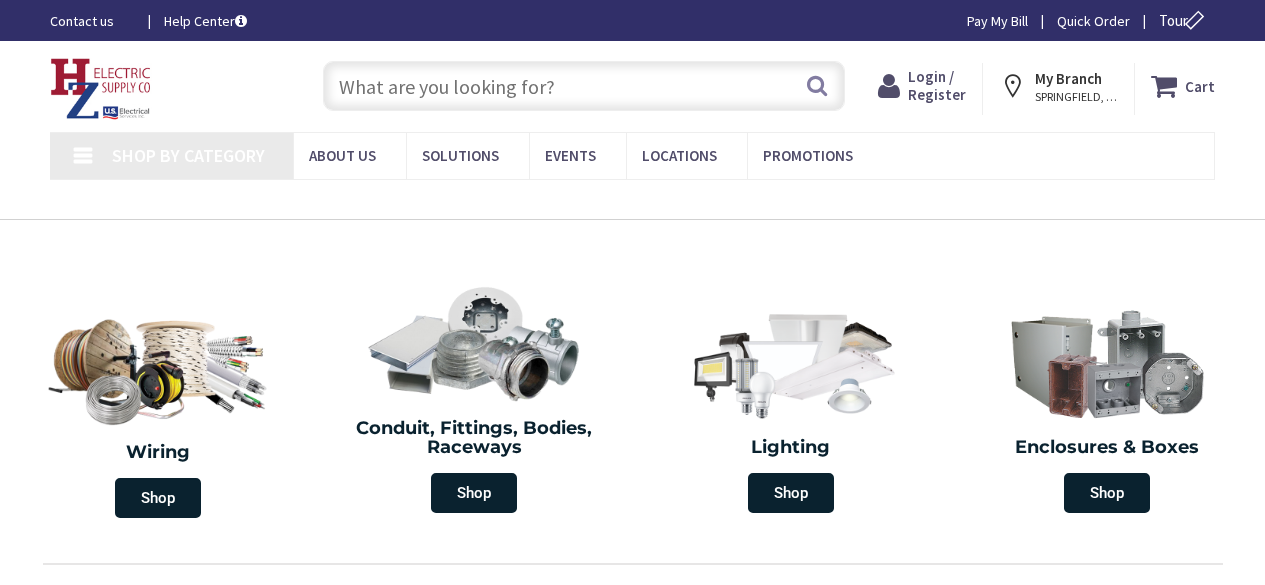 scroll, scrollTop: 0, scrollLeft: 0, axis: both 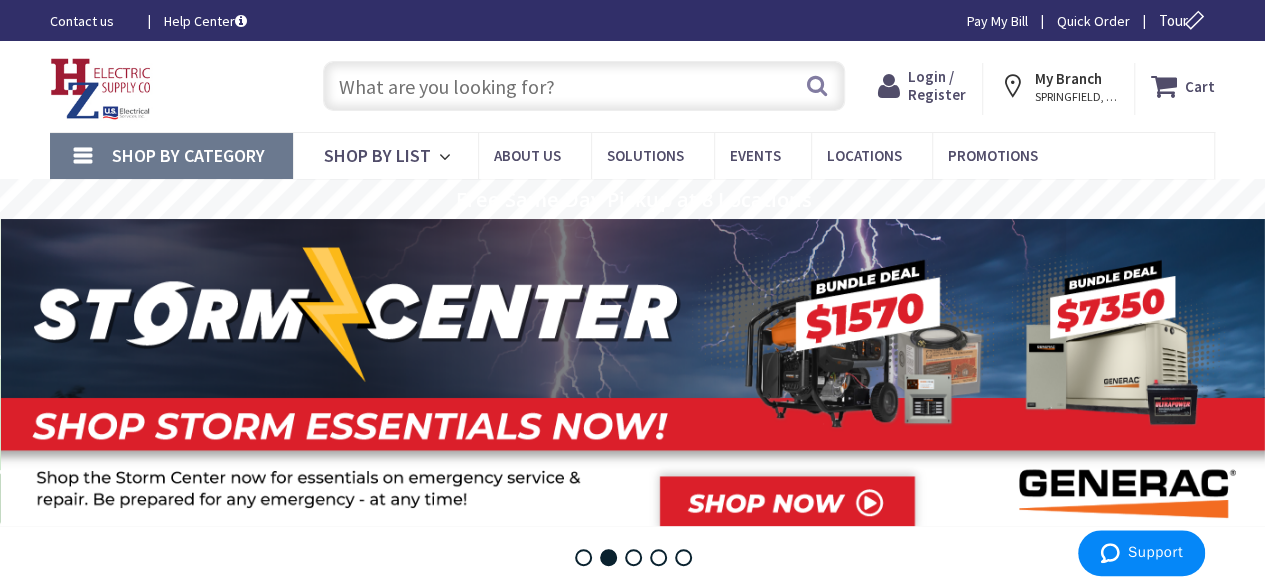 click on "Shop By Category" at bounding box center (171, 156) 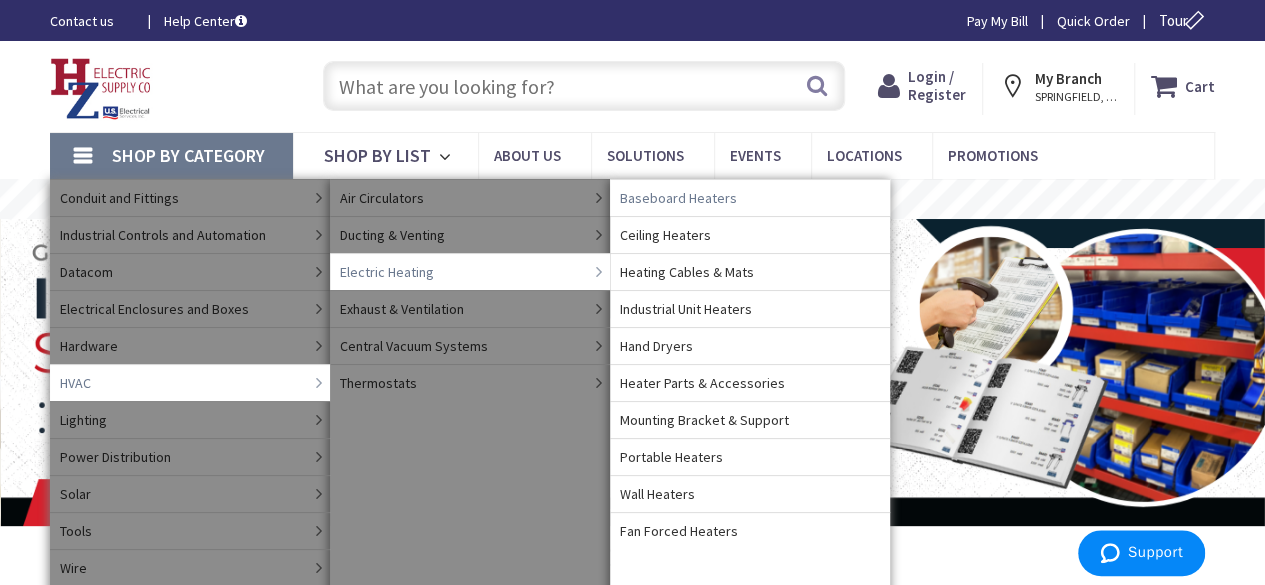 click on "Baseboard Heaters" at bounding box center [678, 198] 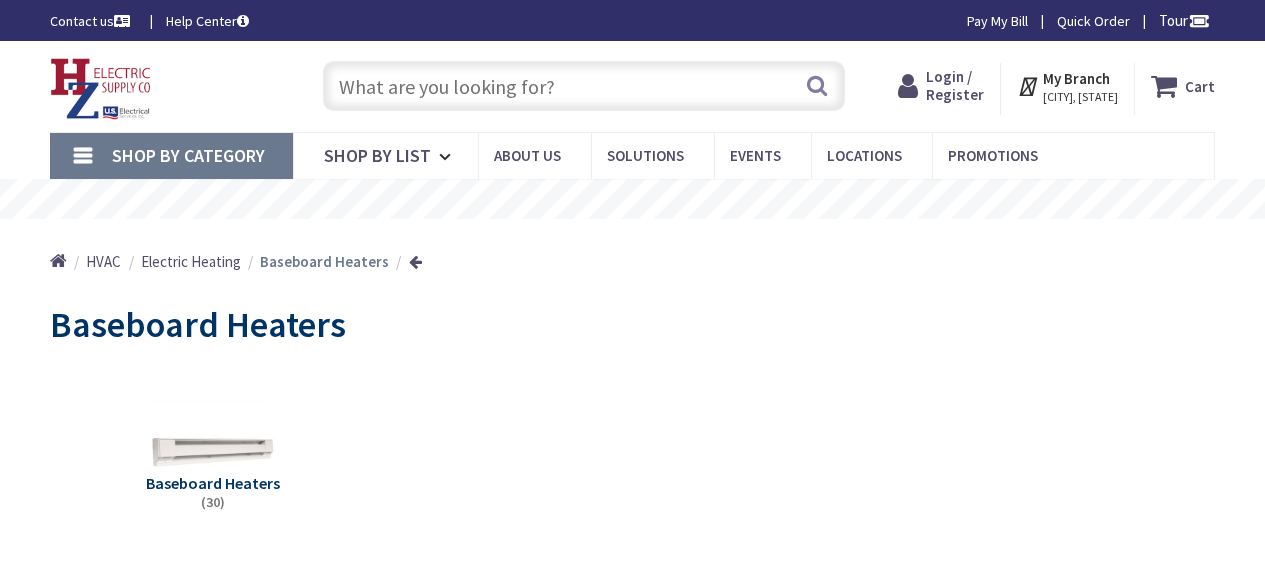 scroll, scrollTop: 0, scrollLeft: 0, axis: both 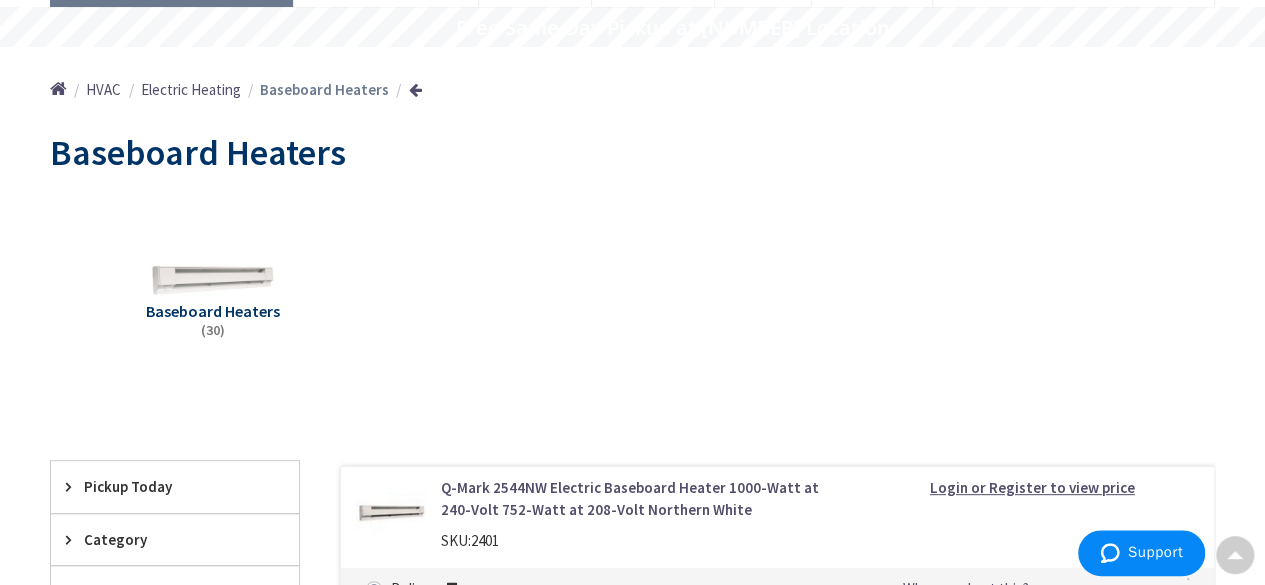 click on "Baseboard Heaters" at bounding box center (213, 311) 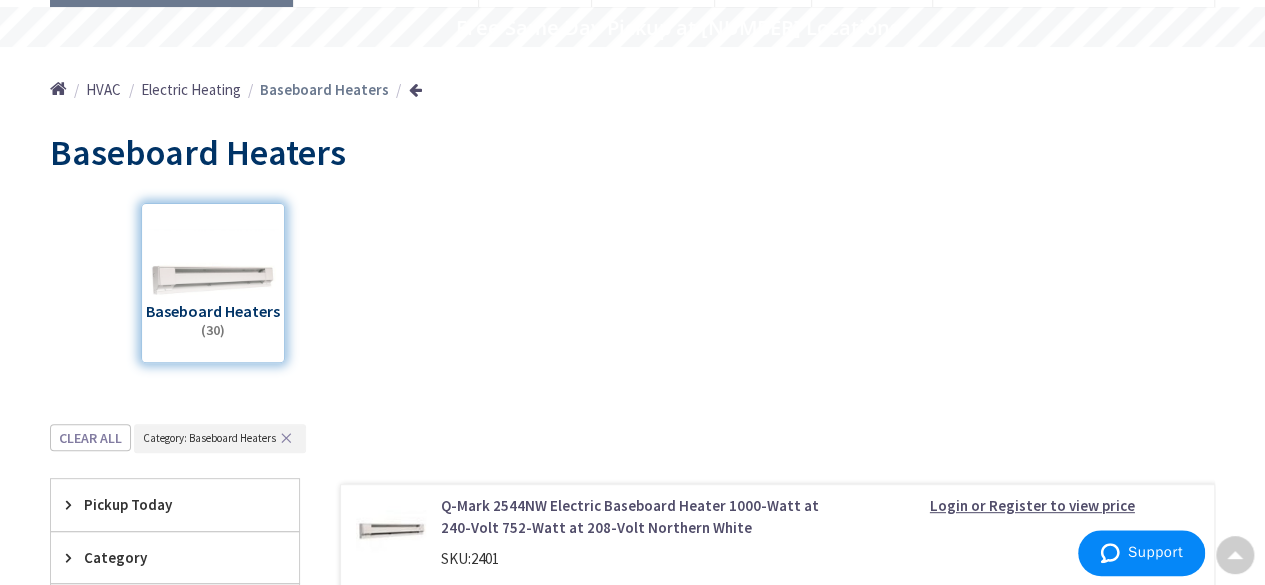 scroll, scrollTop: 595, scrollLeft: 0, axis: vertical 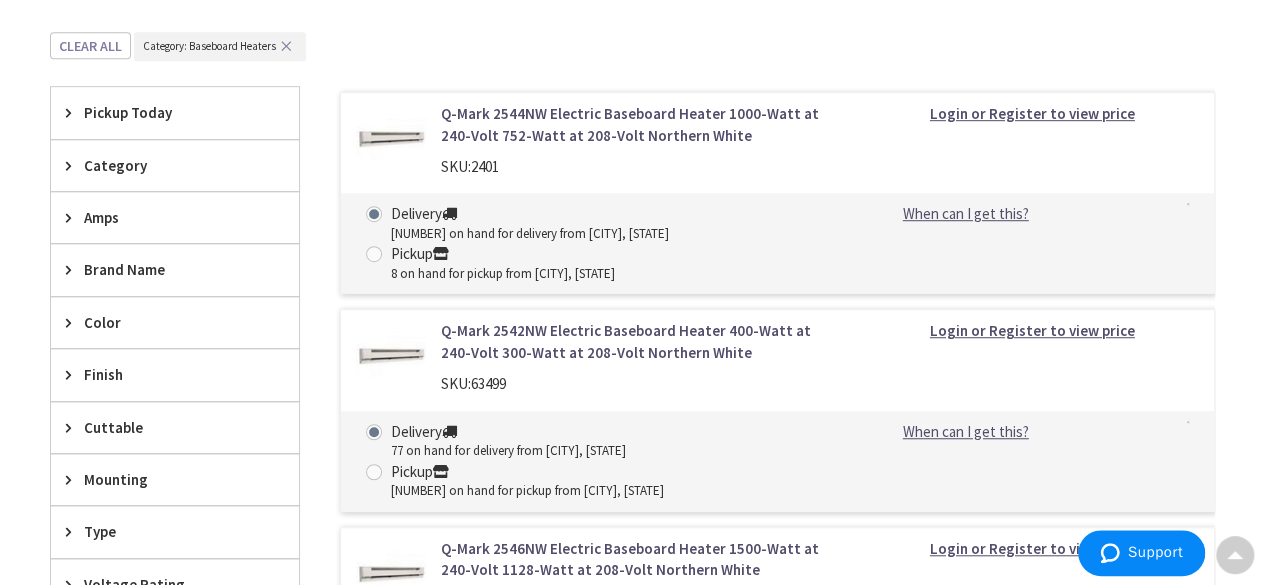 click on "Q-Mark 2544NW Electric Baseboard Heater 1000-Watt at 240-Volt 752-Watt at 208-Volt Northern White" at bounding box center [638, 124] 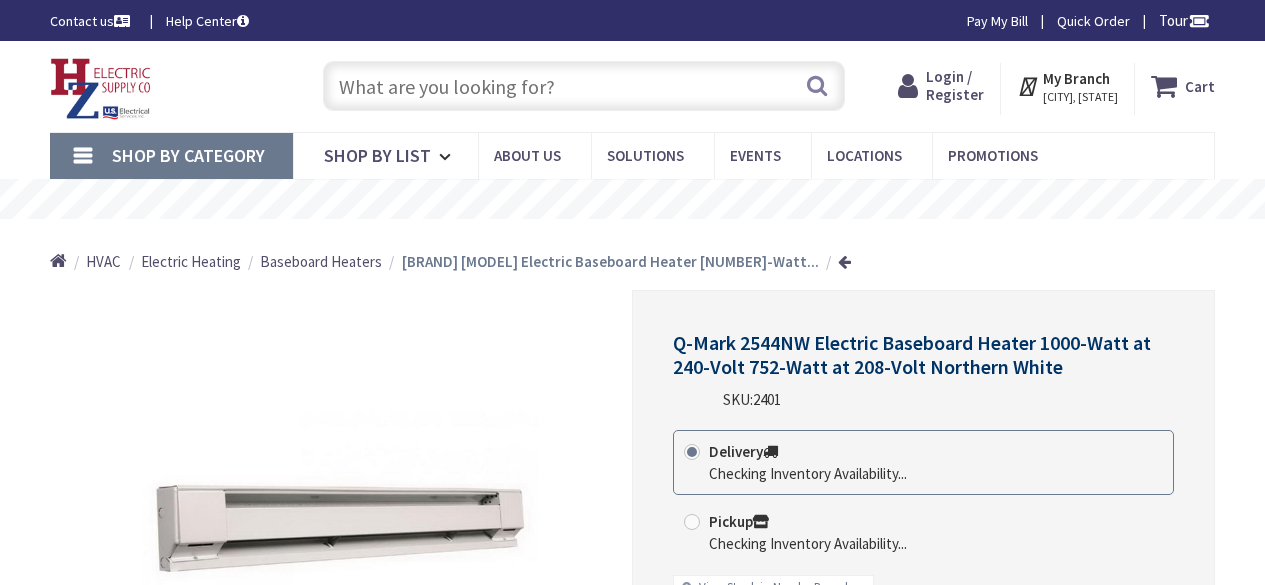scroll, scrollTop: 0, scrollLeft: 0, axis: both 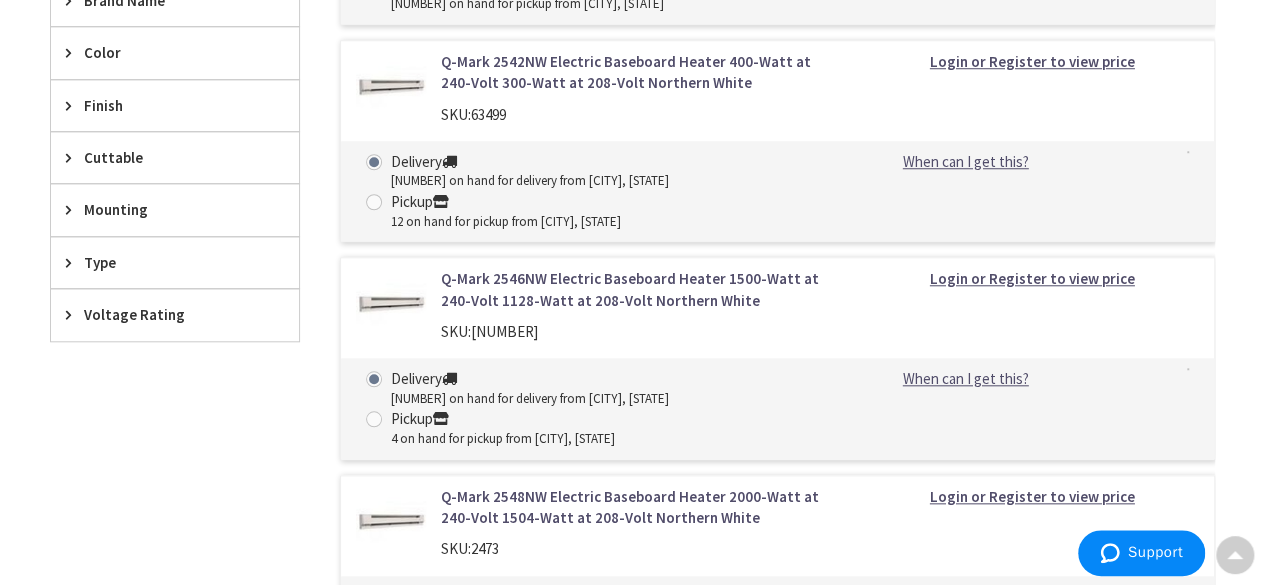 click on "Q-Mark 2546NW Electric Baseboard Heater 1500-Watt at 240-Volt 1128-Watt at 208-Volt Northern White" at bounding box center (638, 289) 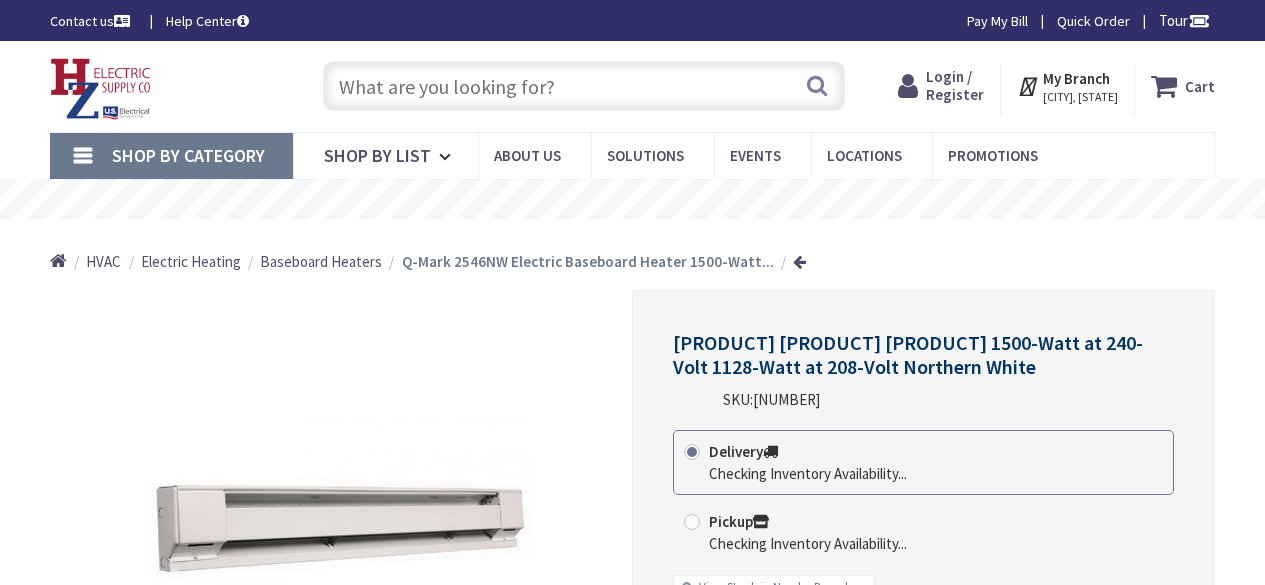 scroll, scrollTop: 0, scrollLeft: 0, axis: both 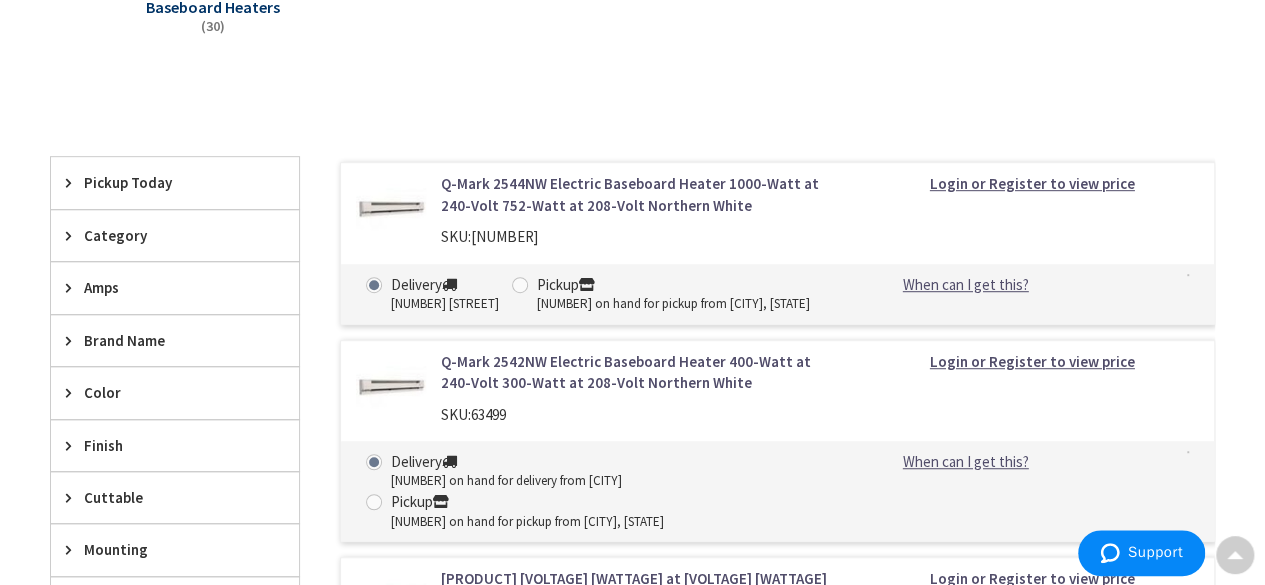 click on "Q-Mark 2544NW Electric Baseboard Heater 1000-Watt at 240-Volt 752-Watt at 208-Volt Northern White" at bounding box center (638, 194) 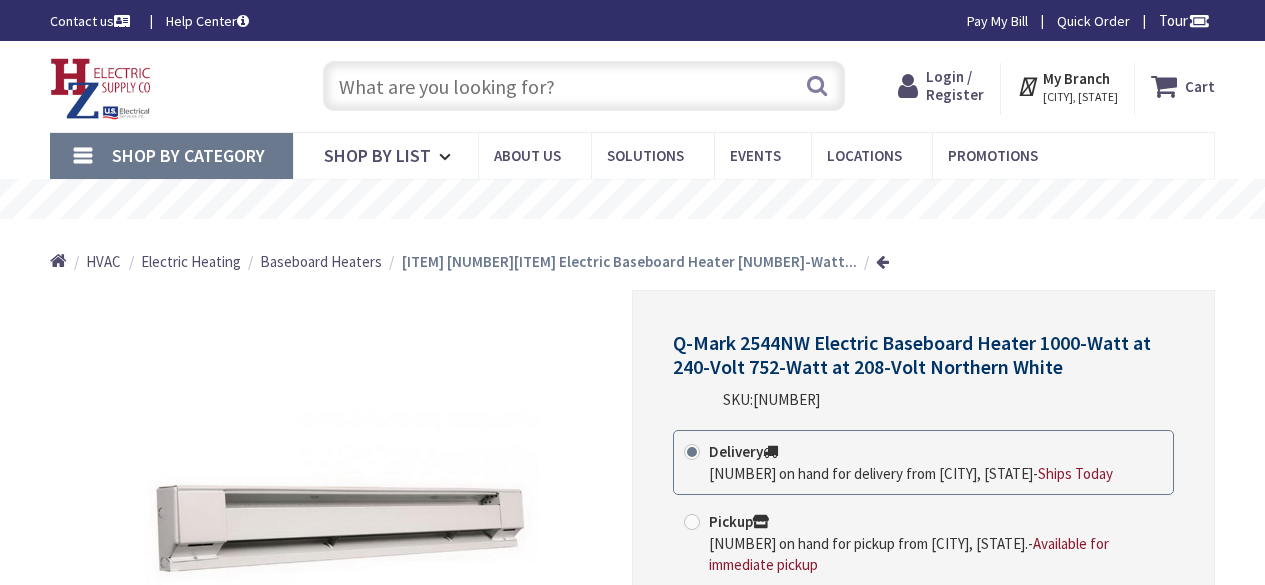 scroll, scrollTop: 0, scrollLeft: 0, axis: both 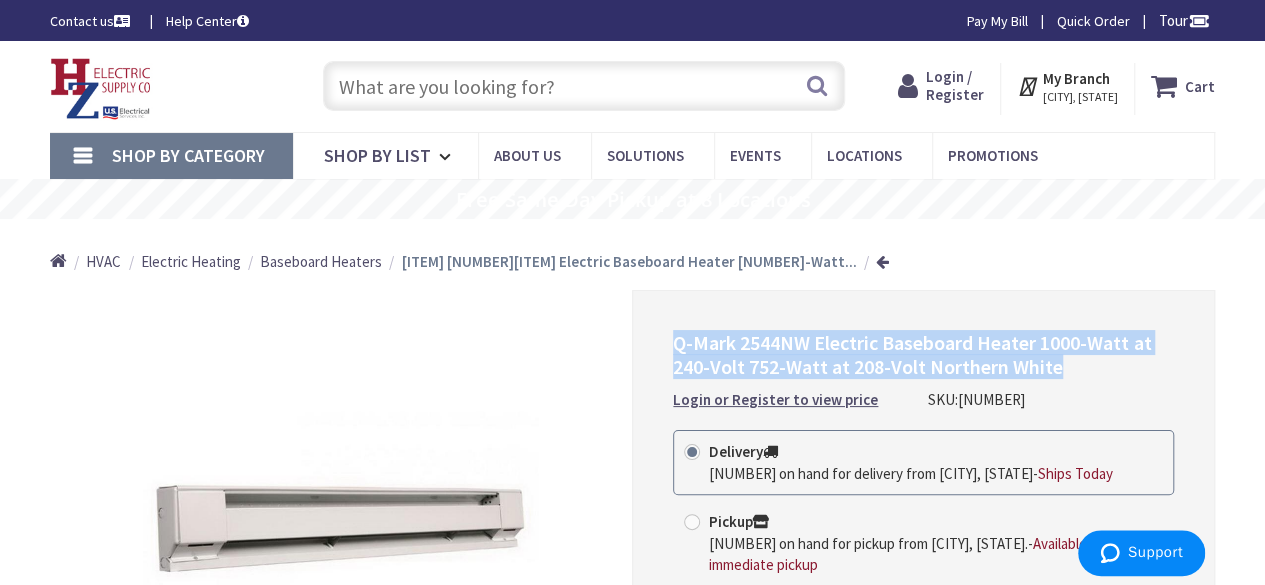 drag, startPoint x: 1056, startPoint y: 372, endPoint x: 671, endPoint y: 330, distance: 387.28412 